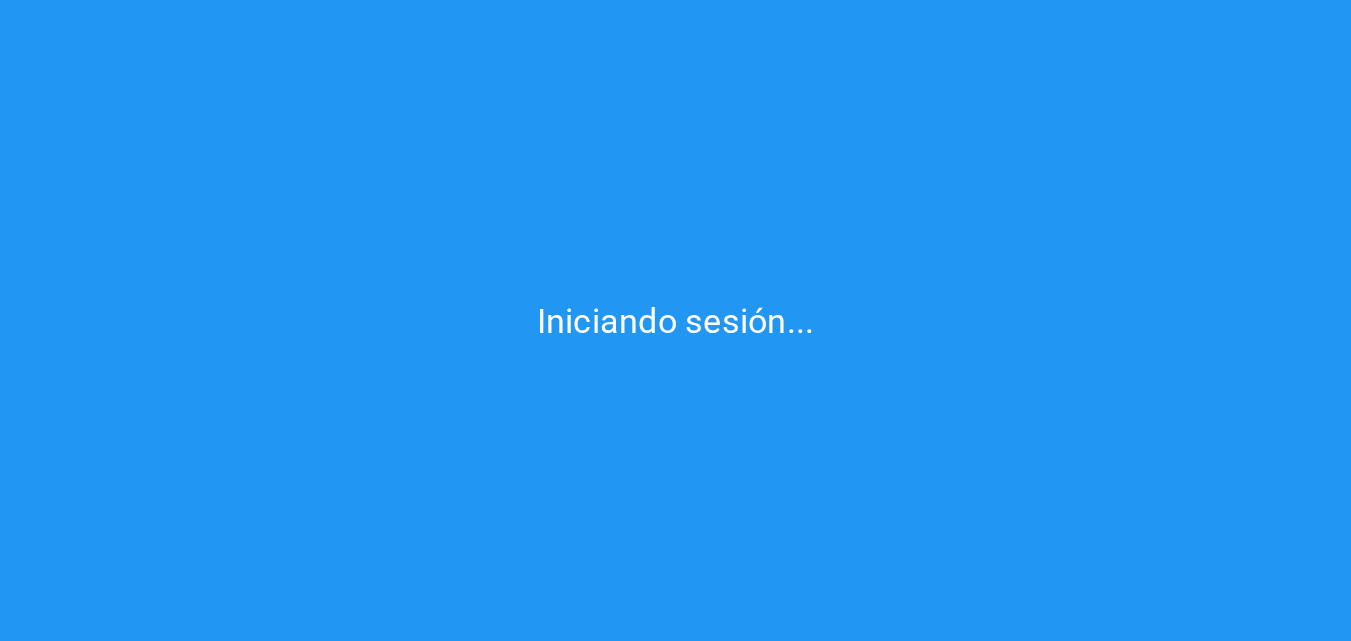 scroll, scrollTop: 0, scrollLeft: 0, axis: both 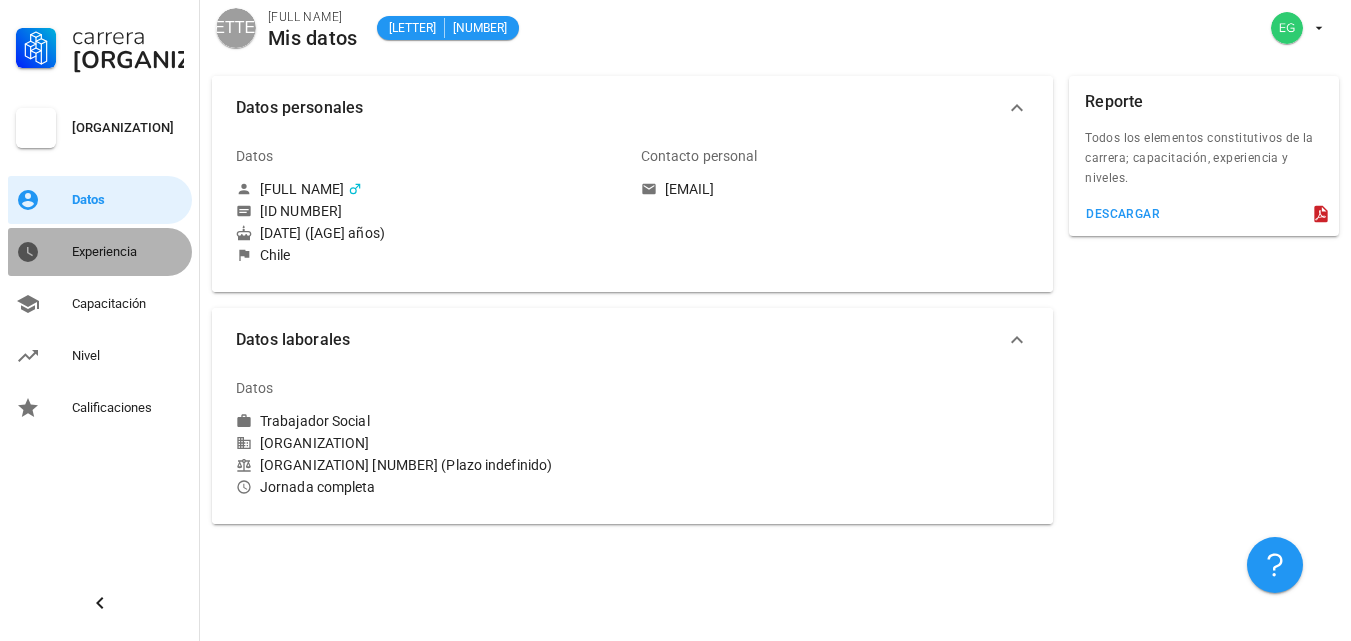 click on "Experiencia" at bounding box center (128, 252) 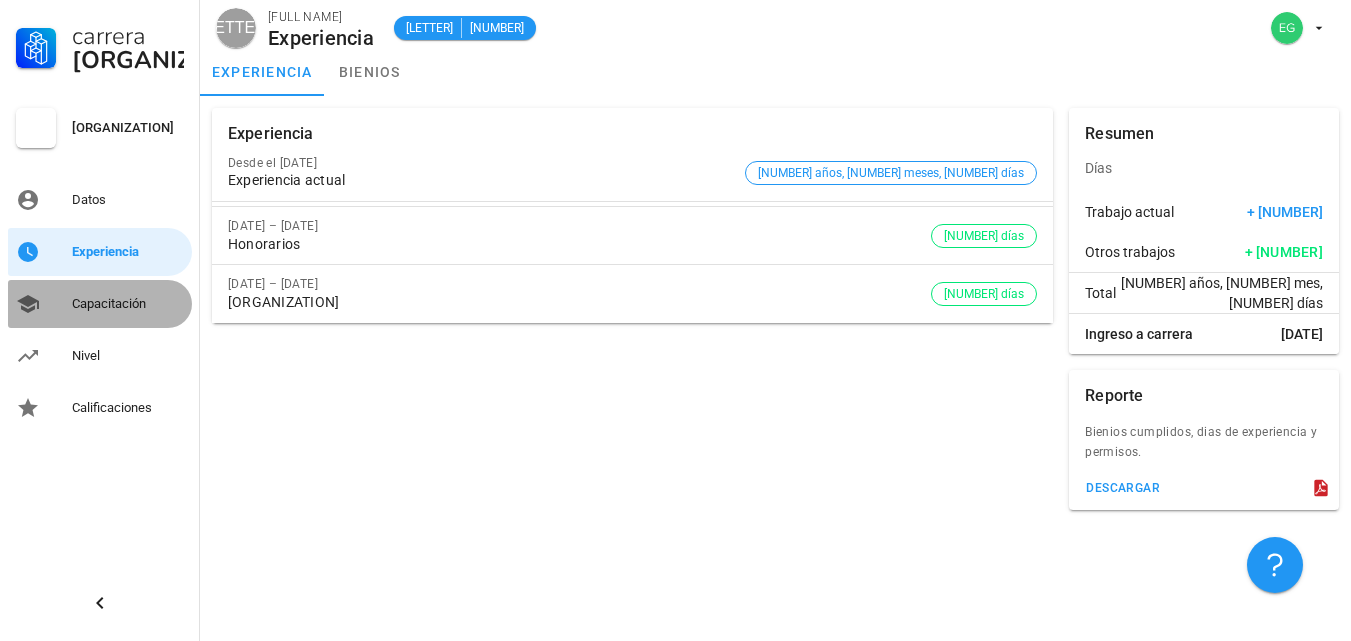 click on "Capacitación" at bounding box center [128, 304] 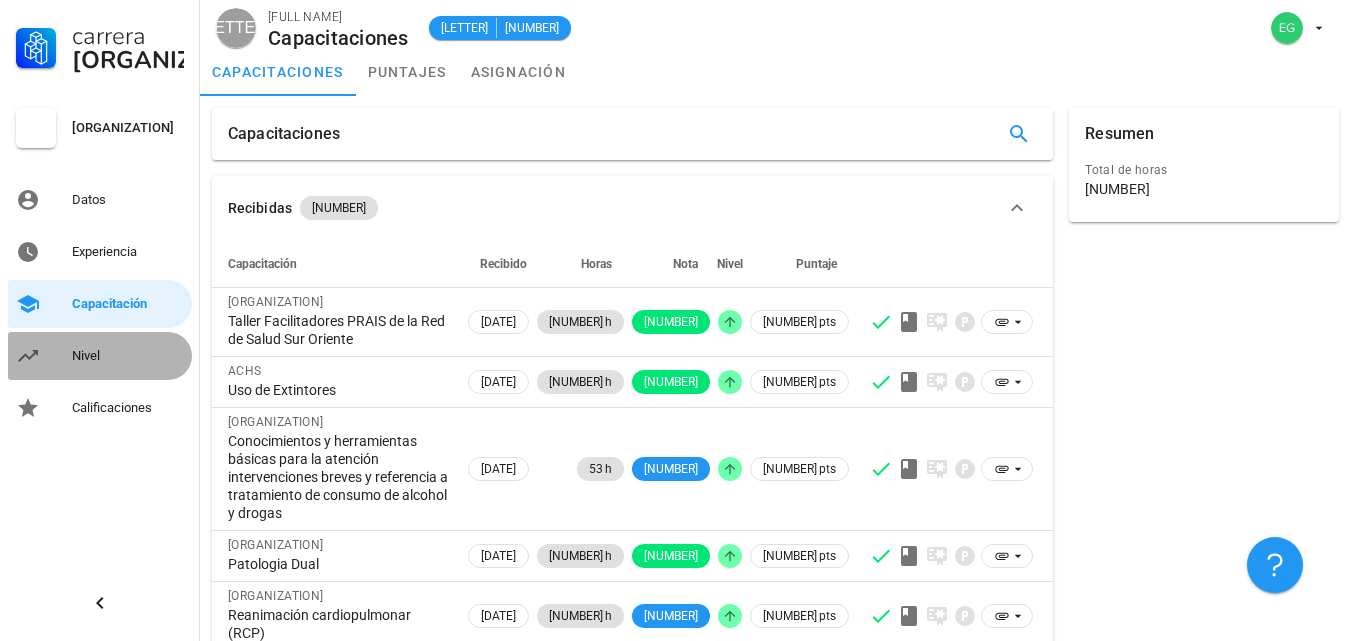 click on "Nivel" at bounding box center (128, 356) 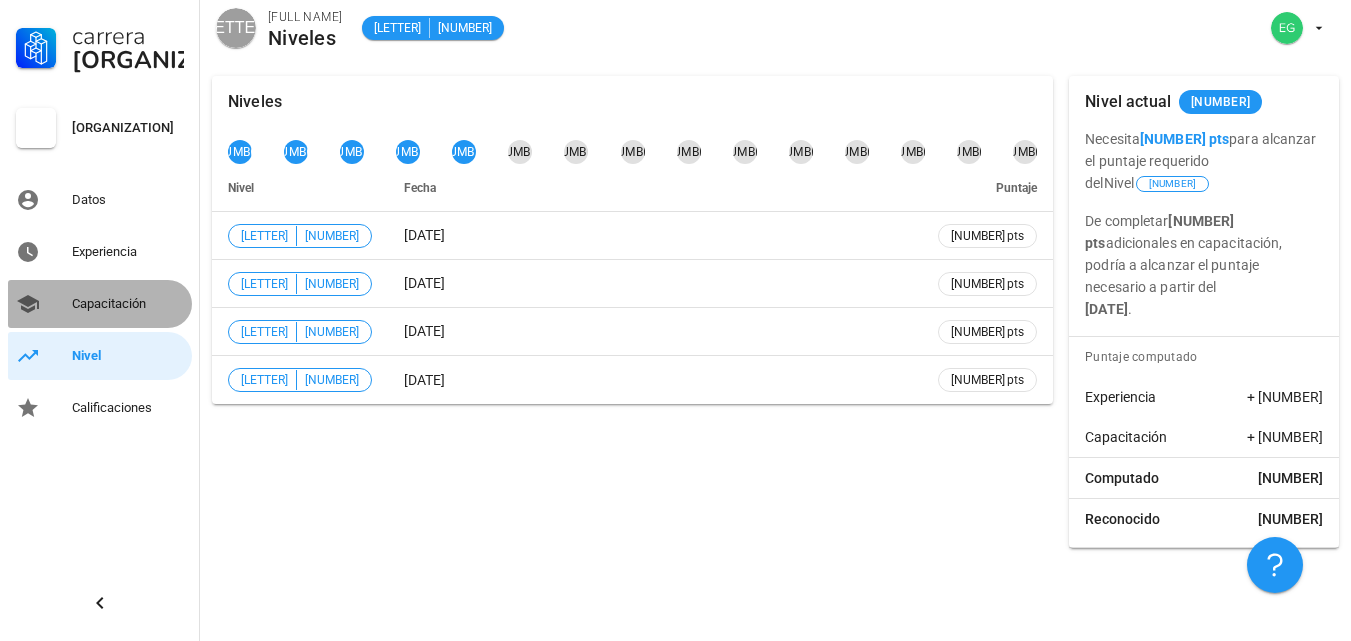 click on "Capacitación" at bounding box center (128, 304) 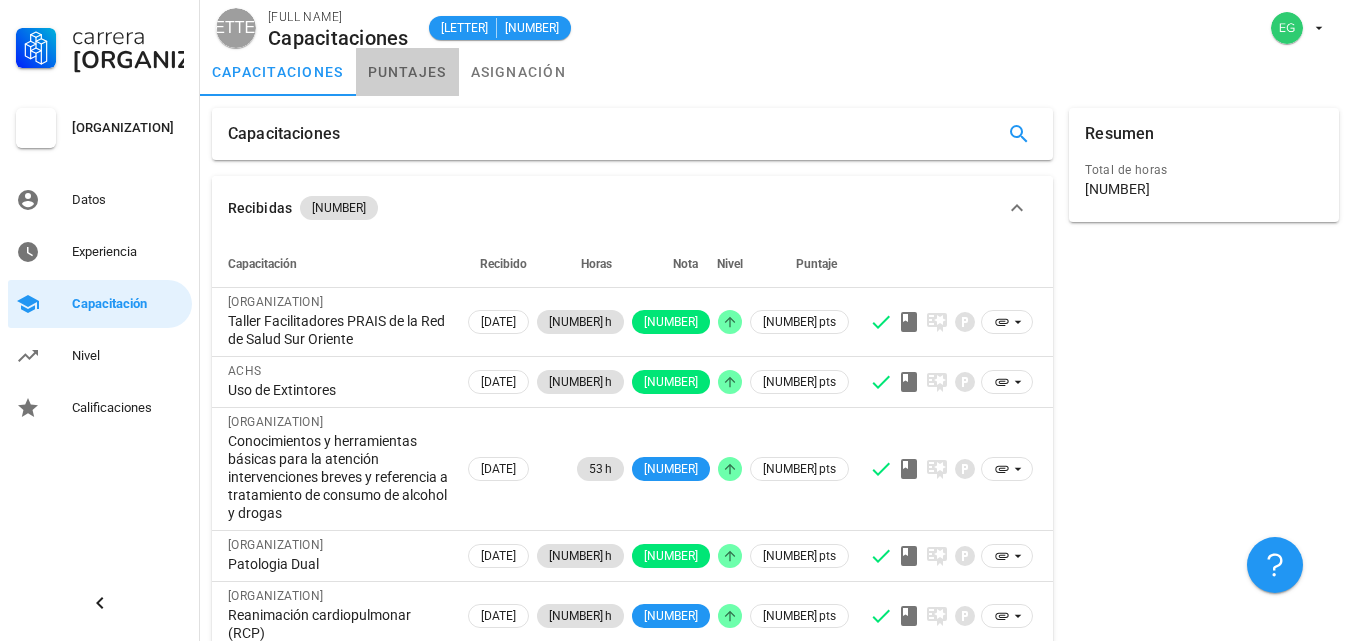 click on "puntajes" at bounding box center (407, 72) 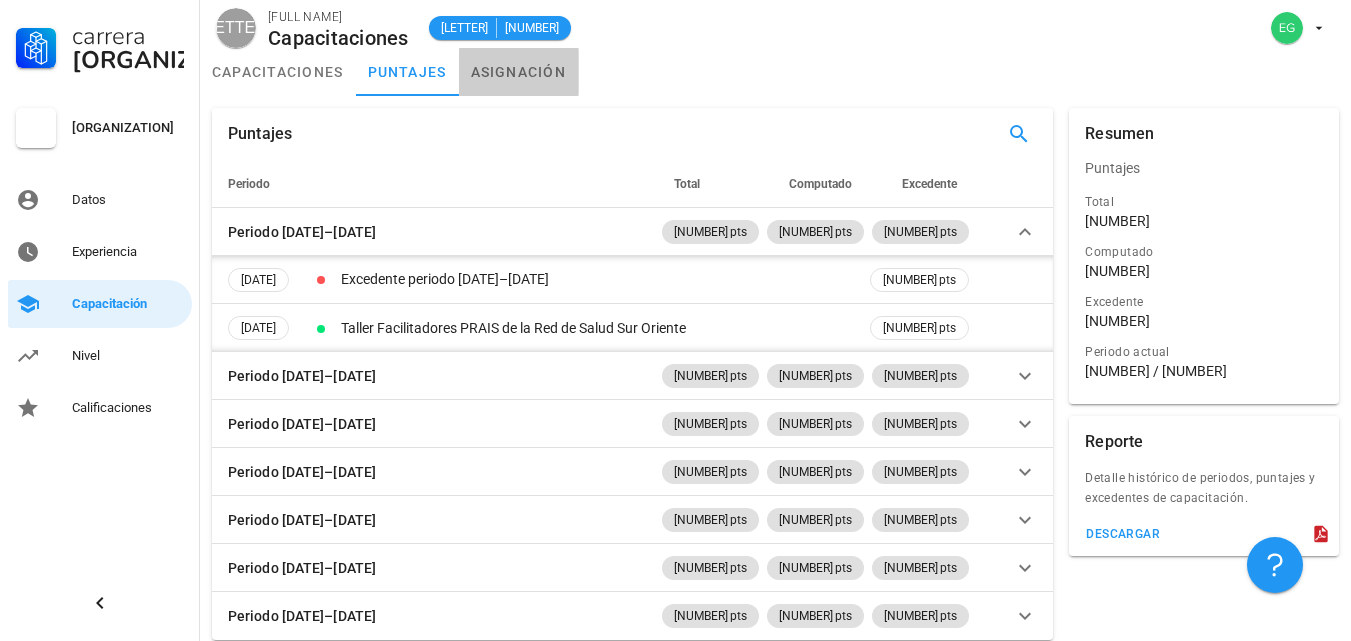click on "asignación" at bounding box center [519, 72] 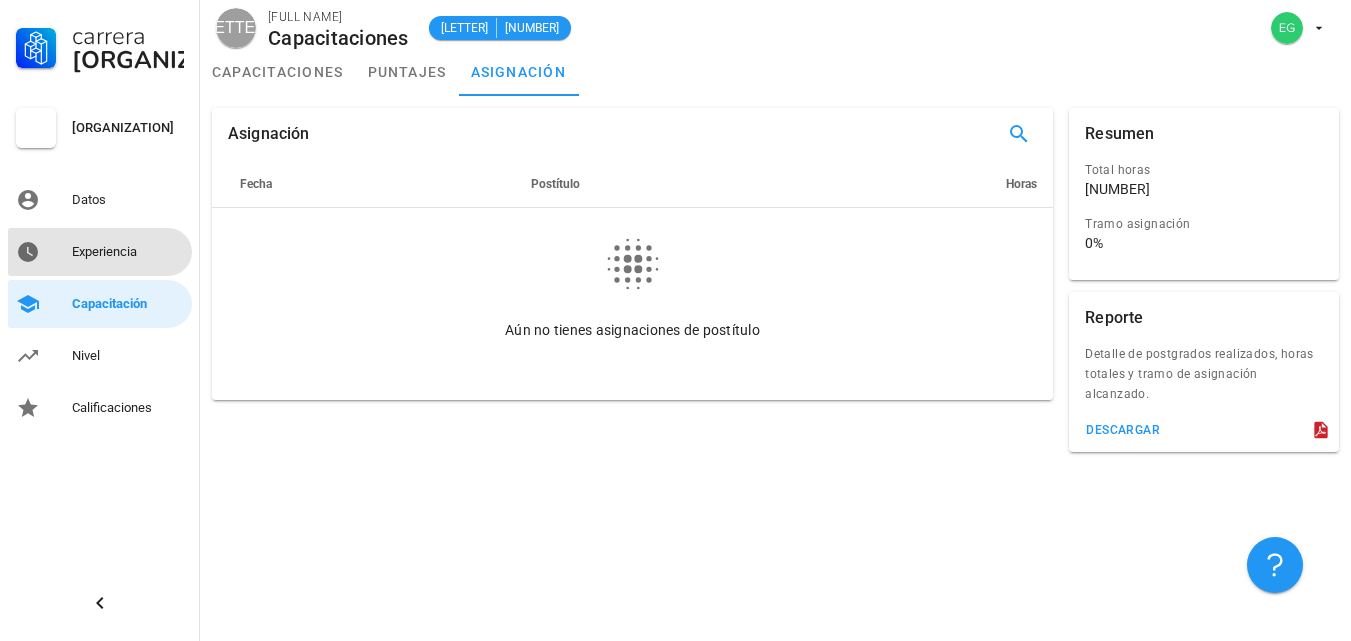 click on "Experiencia" at bounding box center (128, 252) 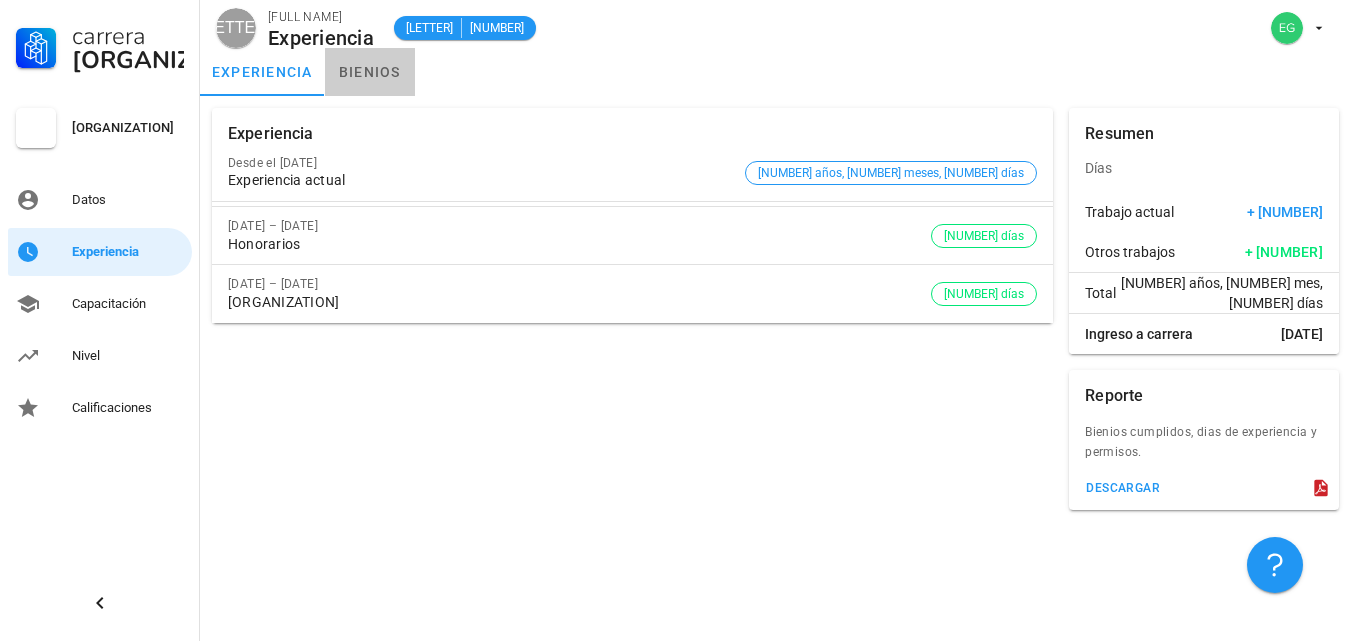 click on "bienios" at bounding box center [370, 72] 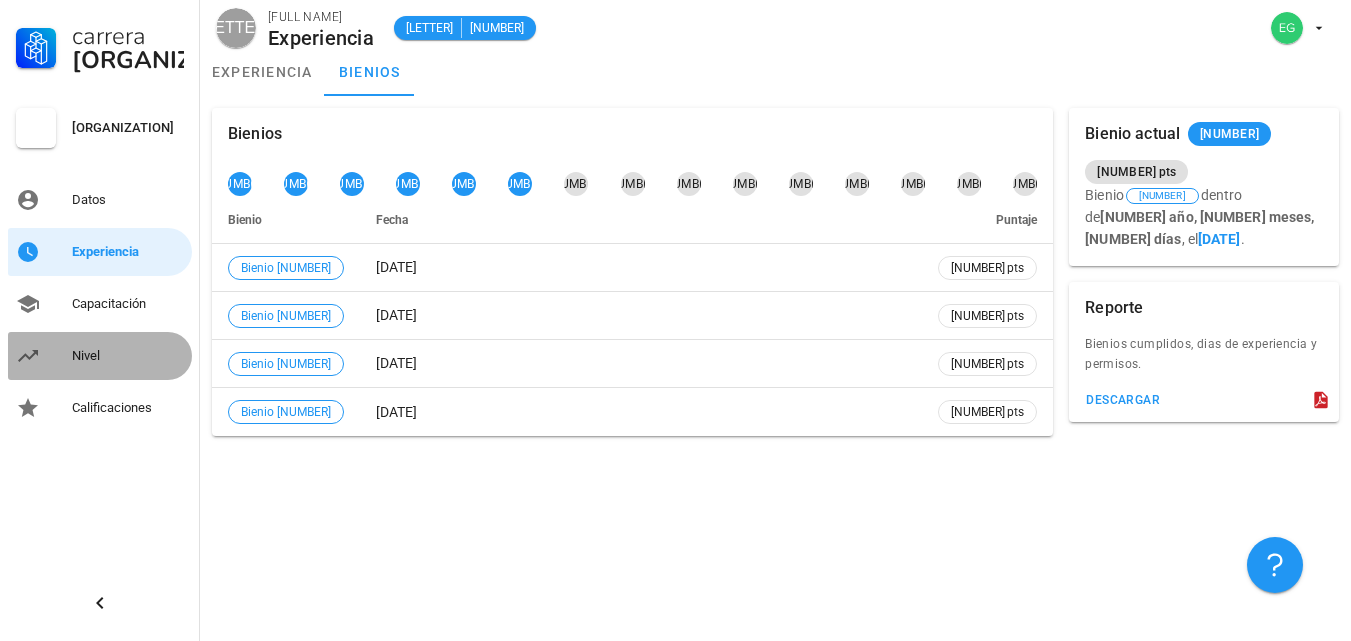 click on "Nivel" at bounding box center [128, 356] 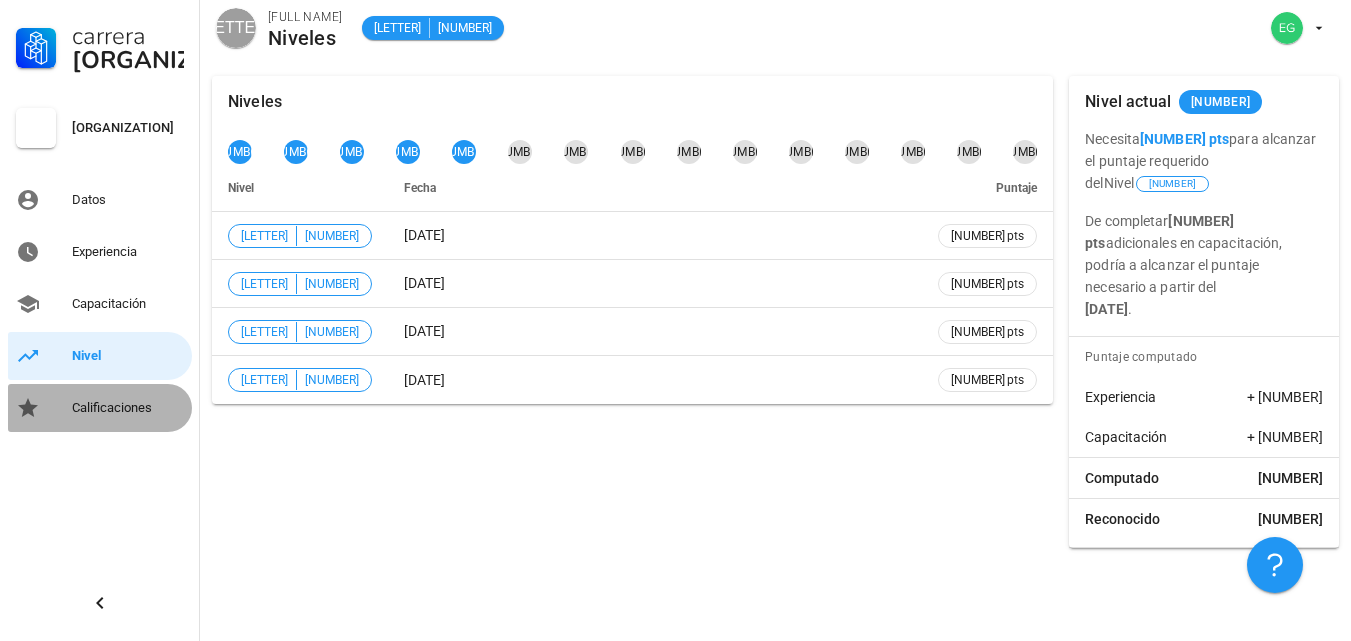 click on "Calificaciones" at bounding box center (128, 408) 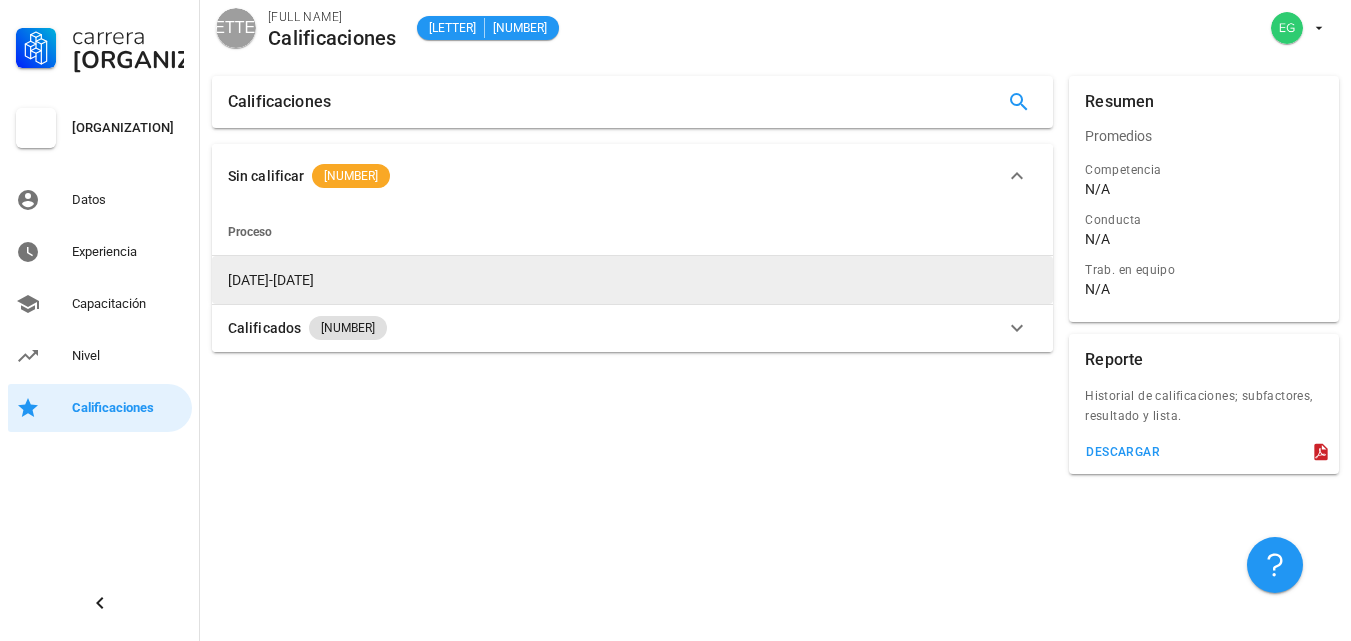 click on "[DATE]-[DATE]" at bounding box center (271, 280) 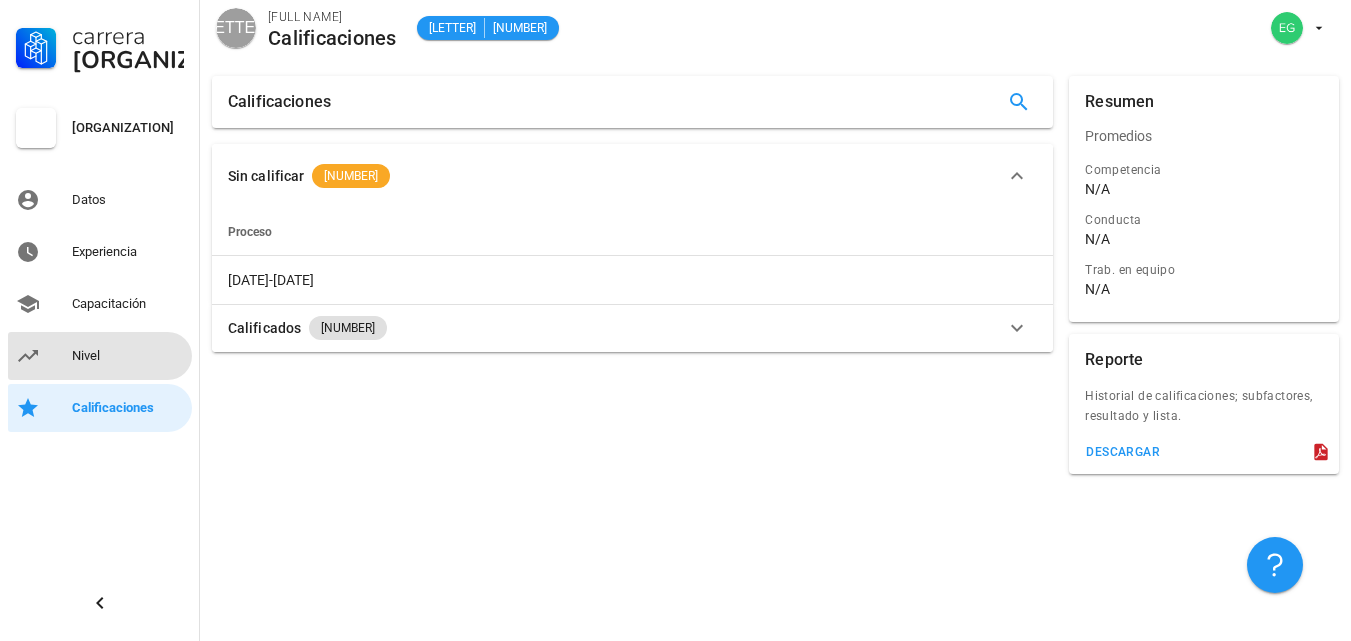 click on "Nivel" at bounding box center (128, 356) 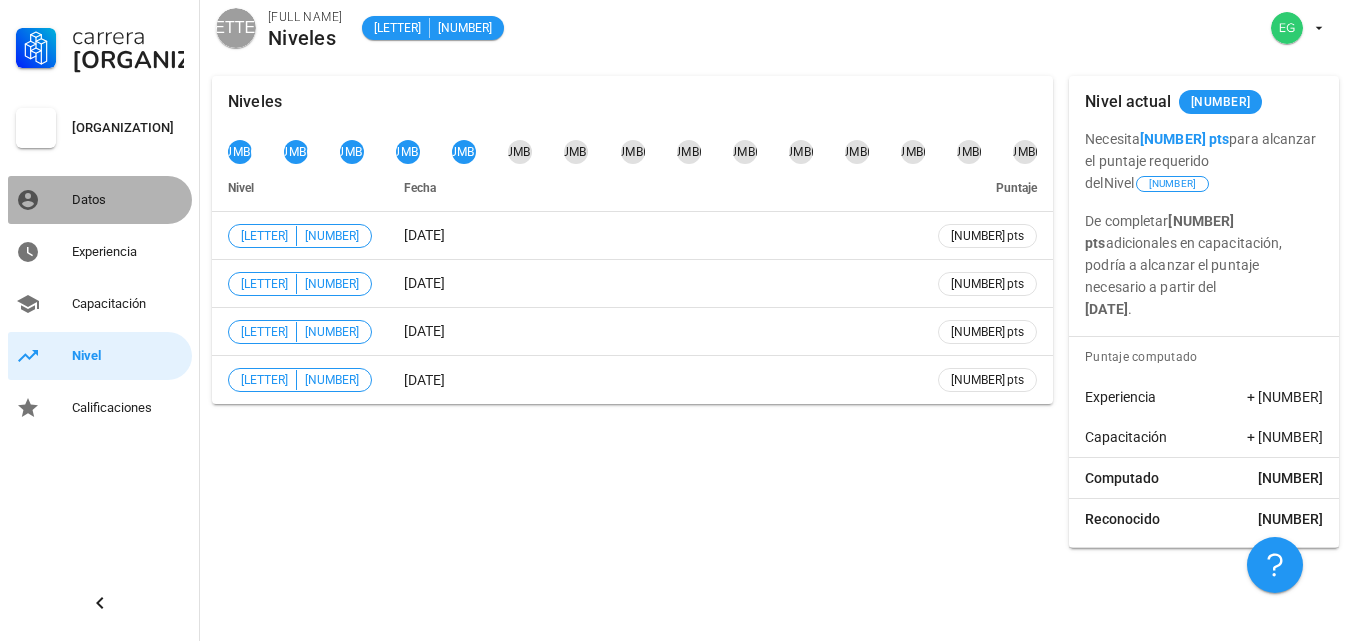 click on "Datos" at bounding box center [128, 200] 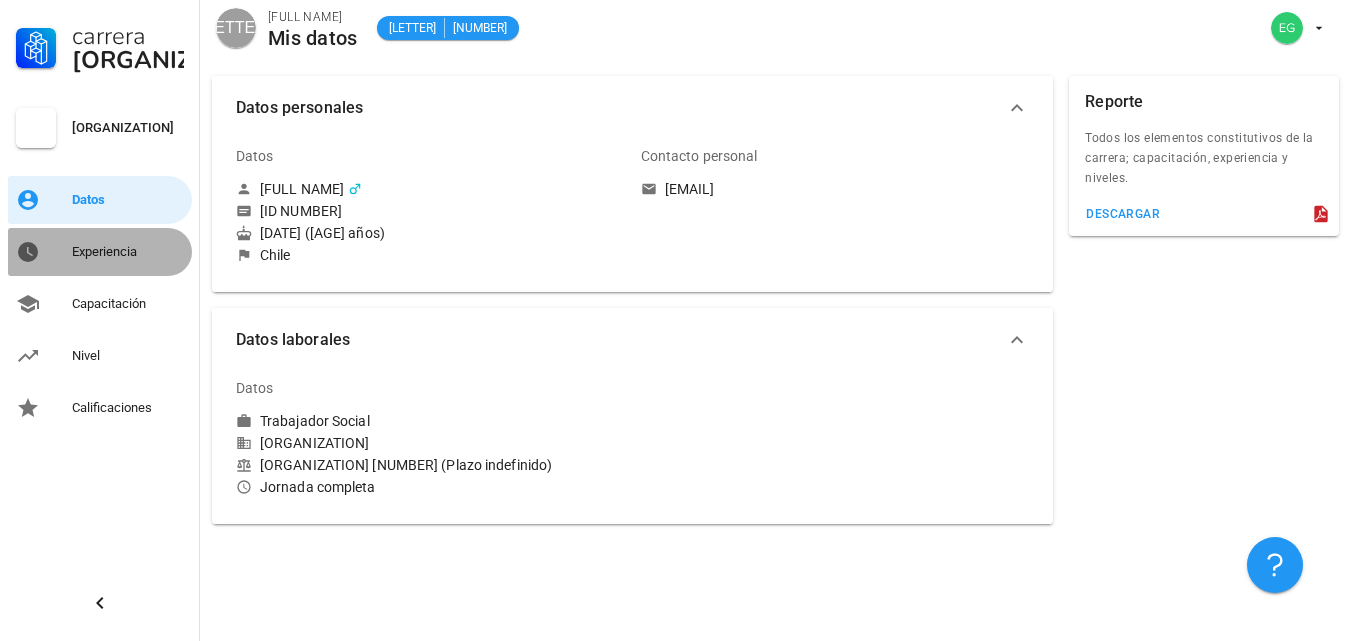 click on "Experiencia" at bounding box center (128, 252) 